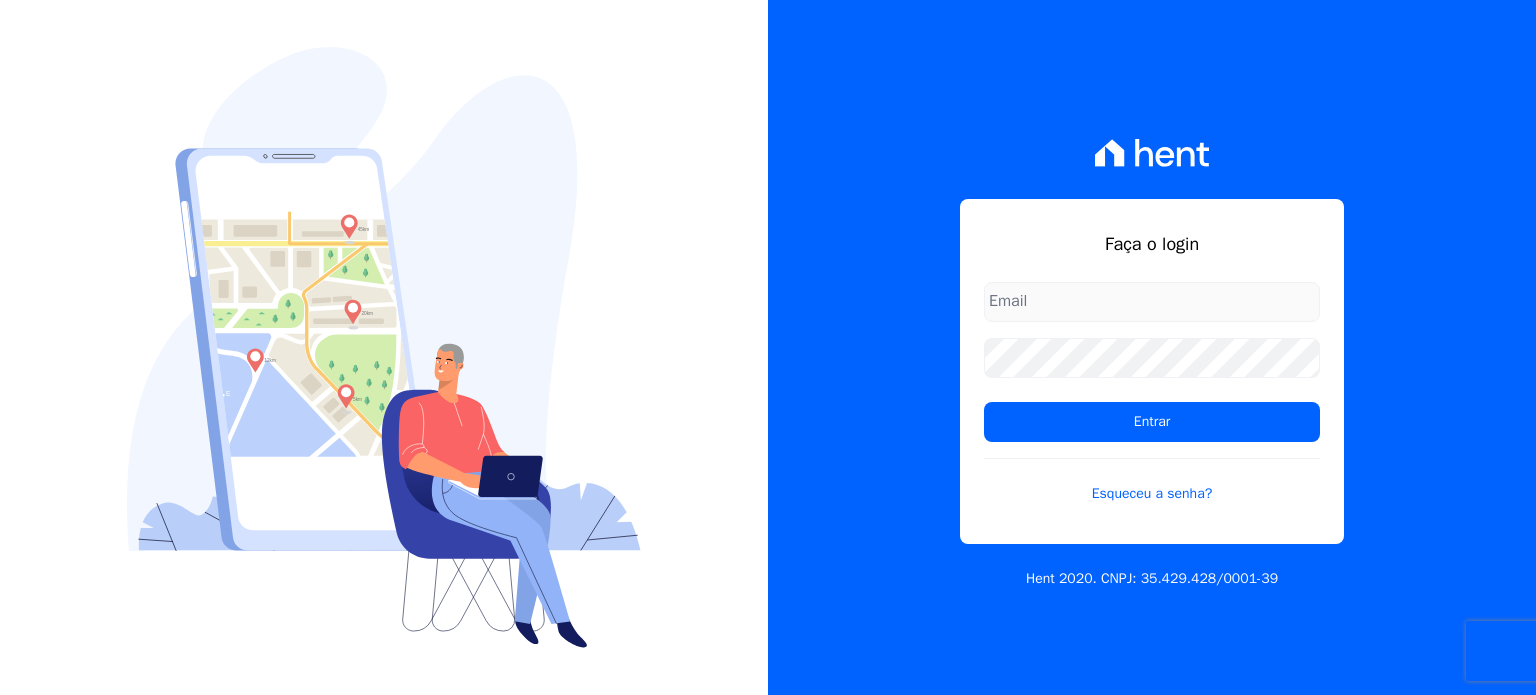 scroll, scrollTop: 0, scrollLeft: 0, axis: both 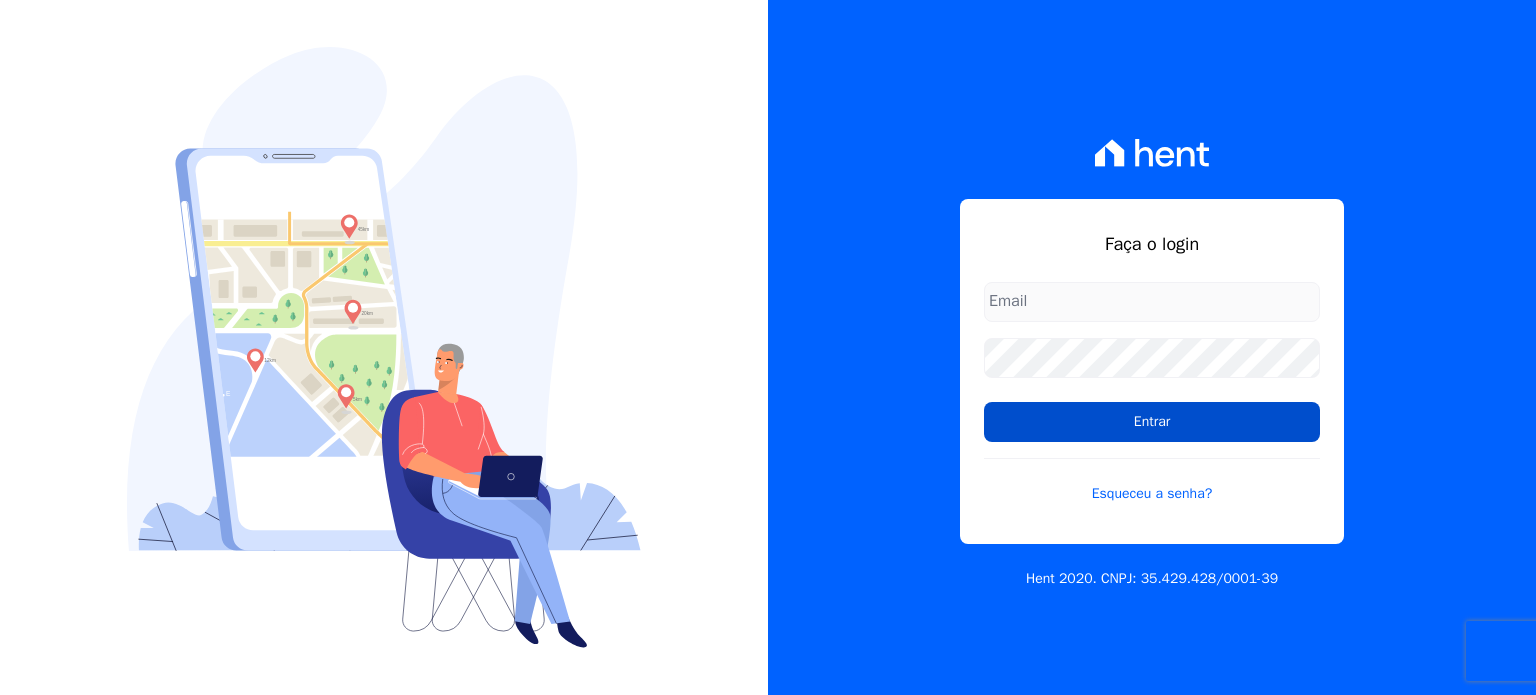 type on "[EMAIL]" 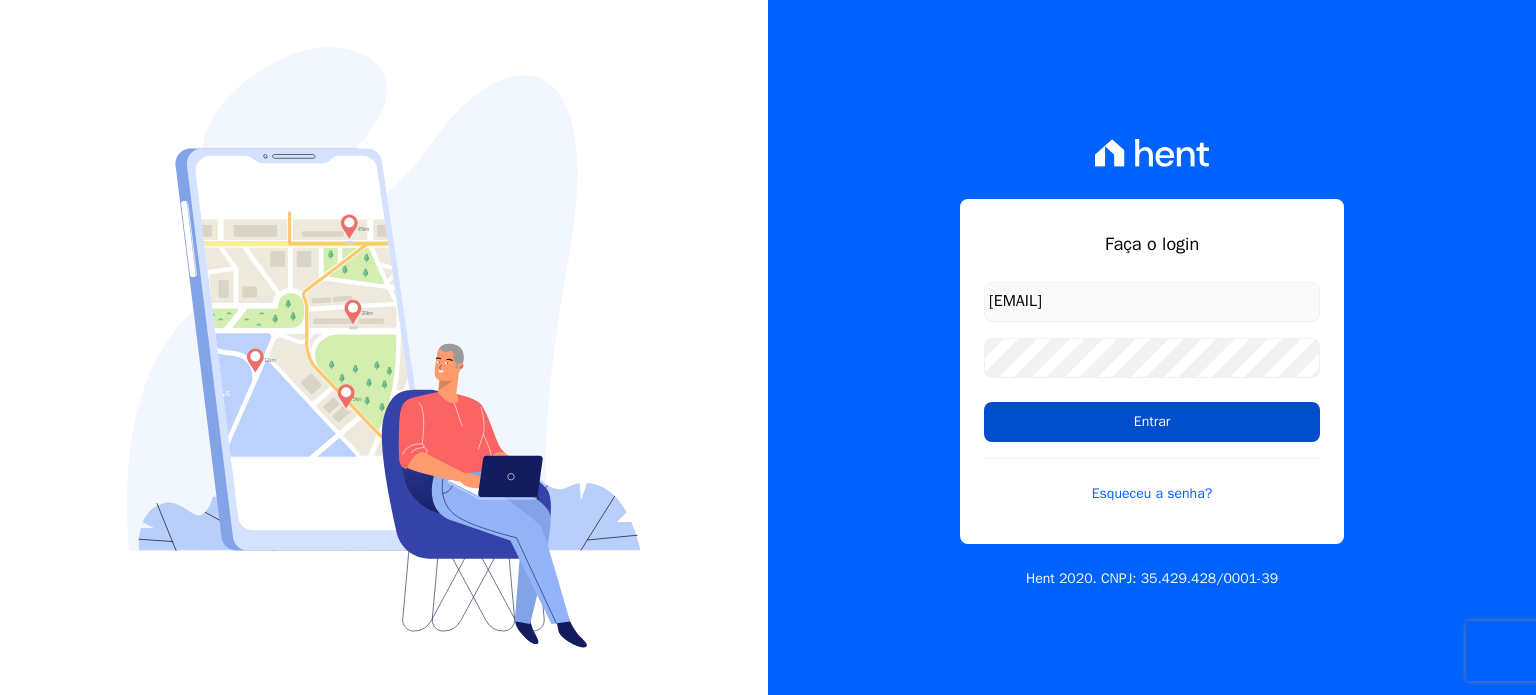 click on "Entrar" at bounding box center [1152, 422] 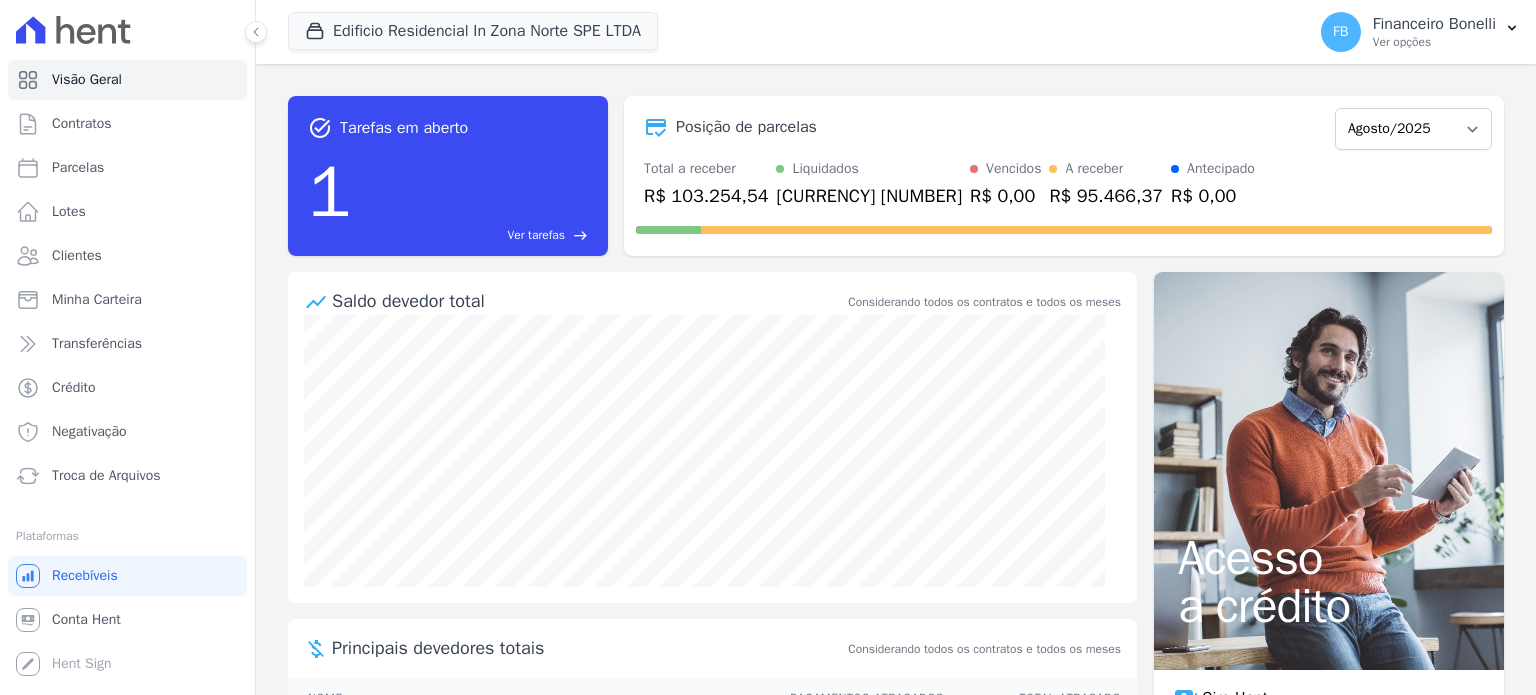 scroll, scrollTop: 0, scrollLeft: 0, axis: both 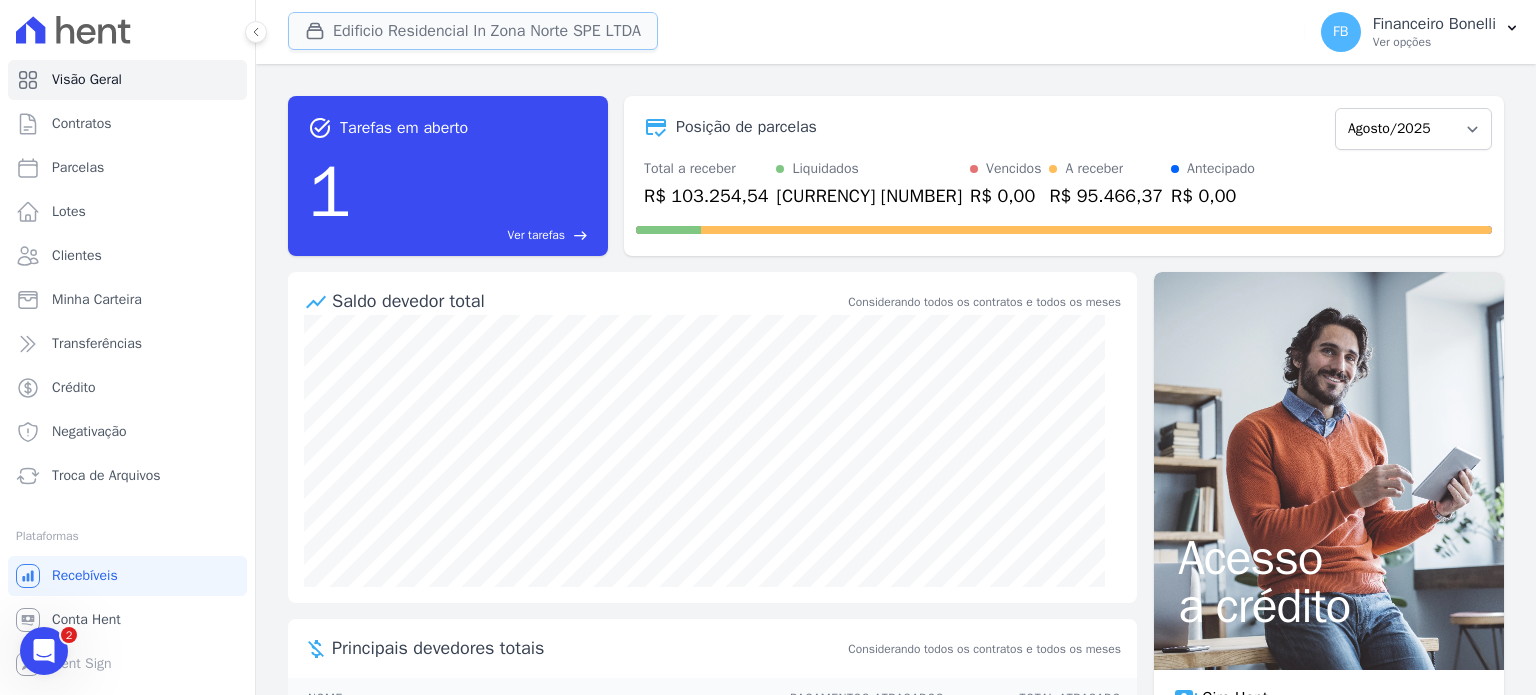 click on "Edificio Residencial In Zona Norte SPE LTDA" at bounding box center [473, 31] 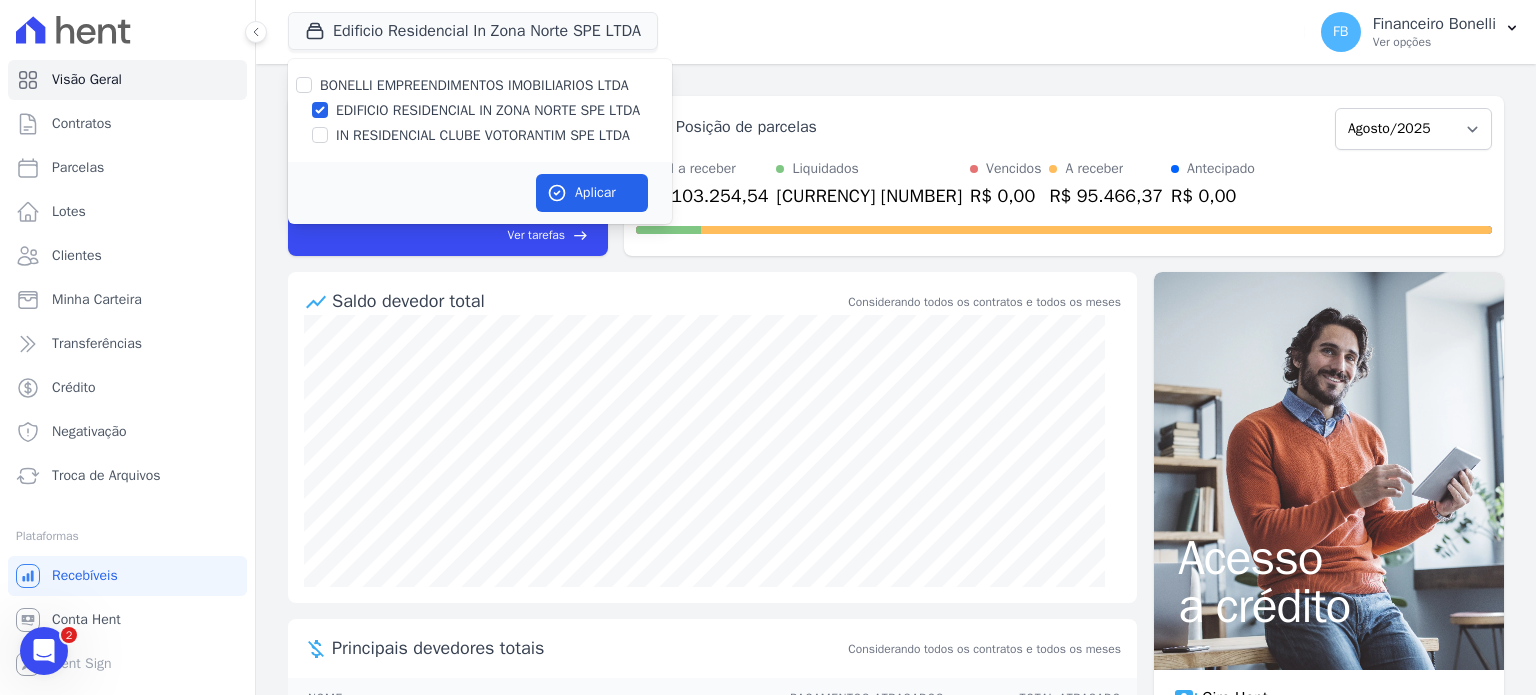 click on "IN RESIDENCIAL CLUBE VOTORANTIM SPE LTDA" at bounding box center (483, 135) 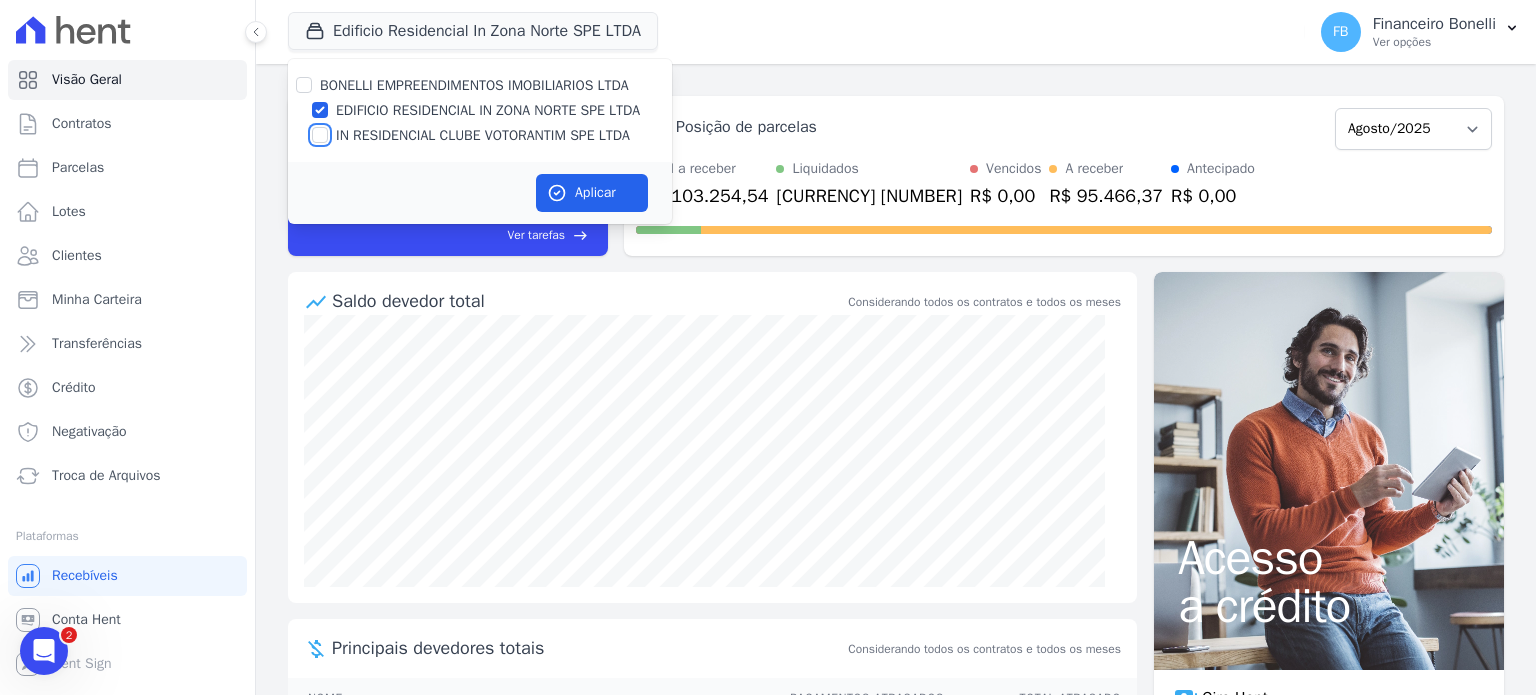 click on "IN RESIDENCIAL CLUBE VOTORANTIM SPE LTDA" at bounding box center [320, 135] 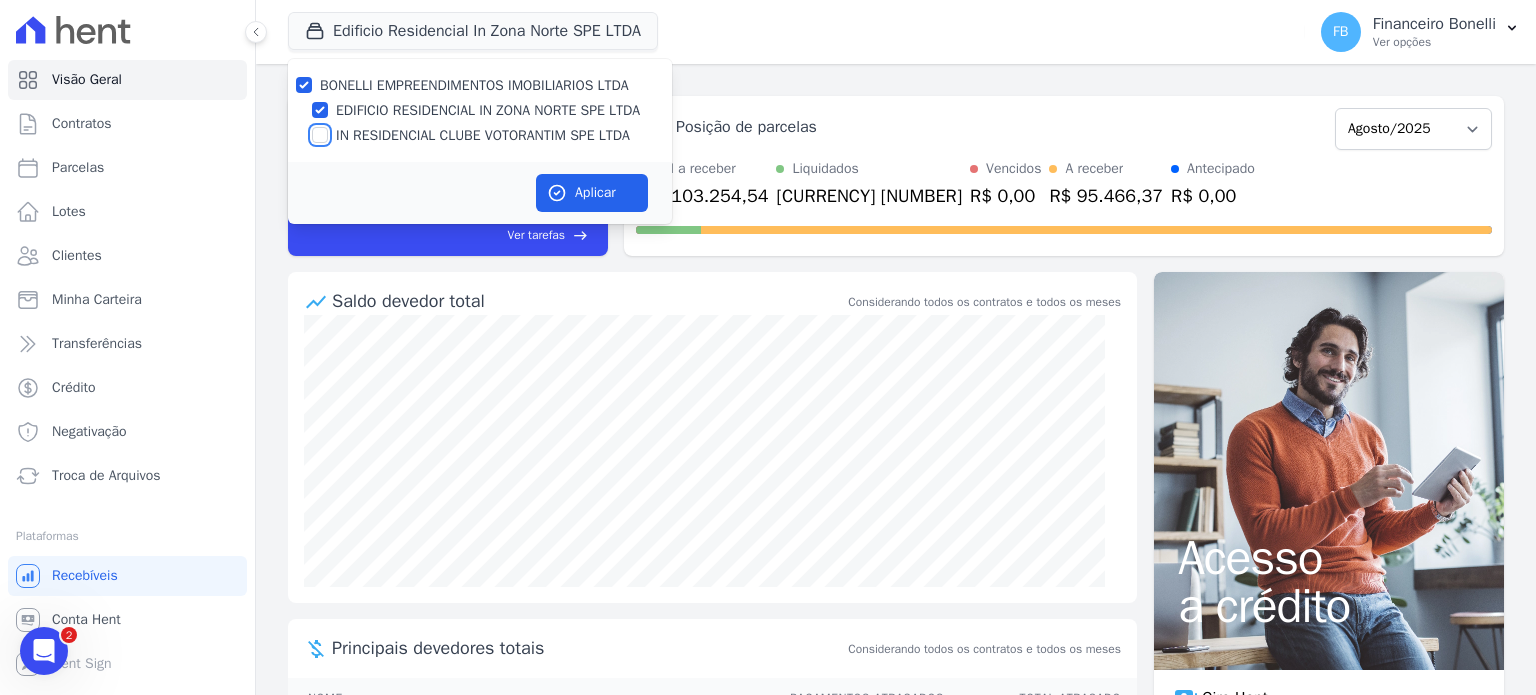 checkbox on "true" 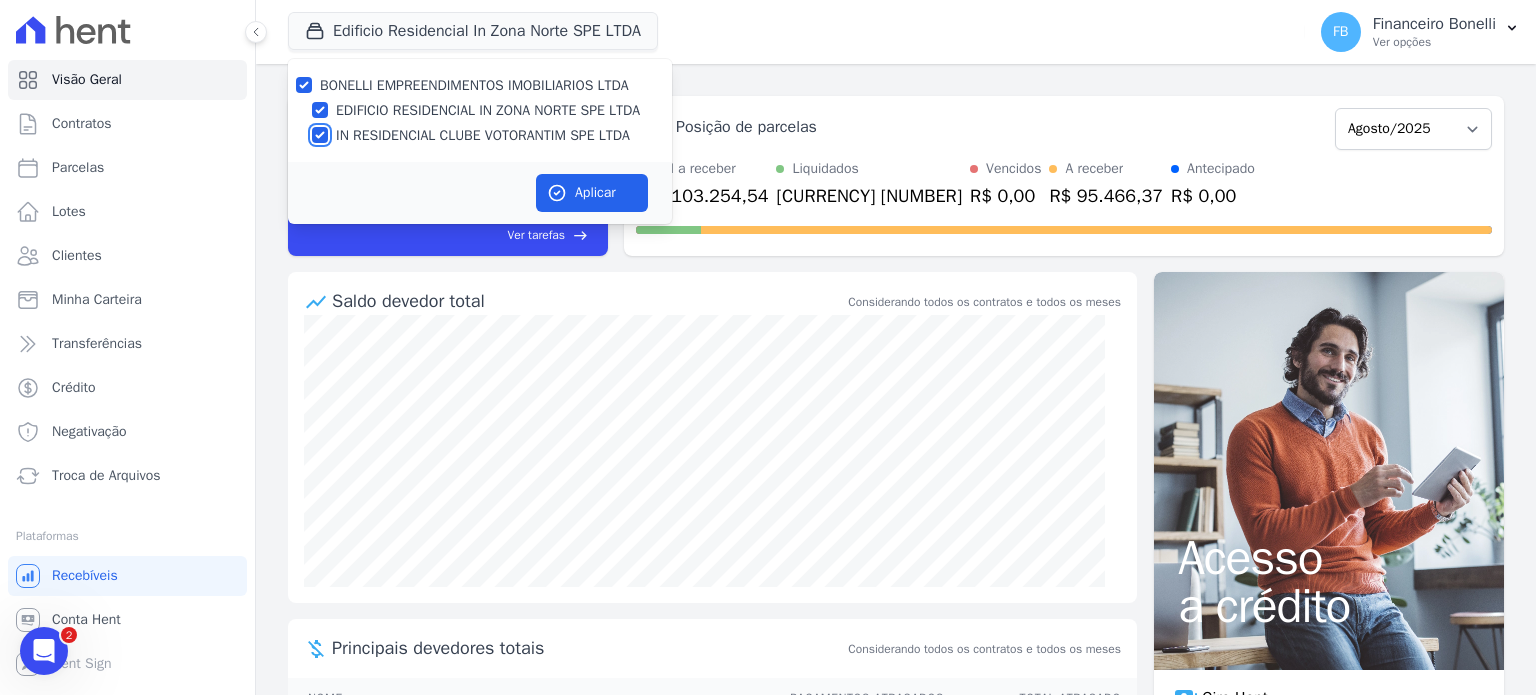 checkbox on "true" 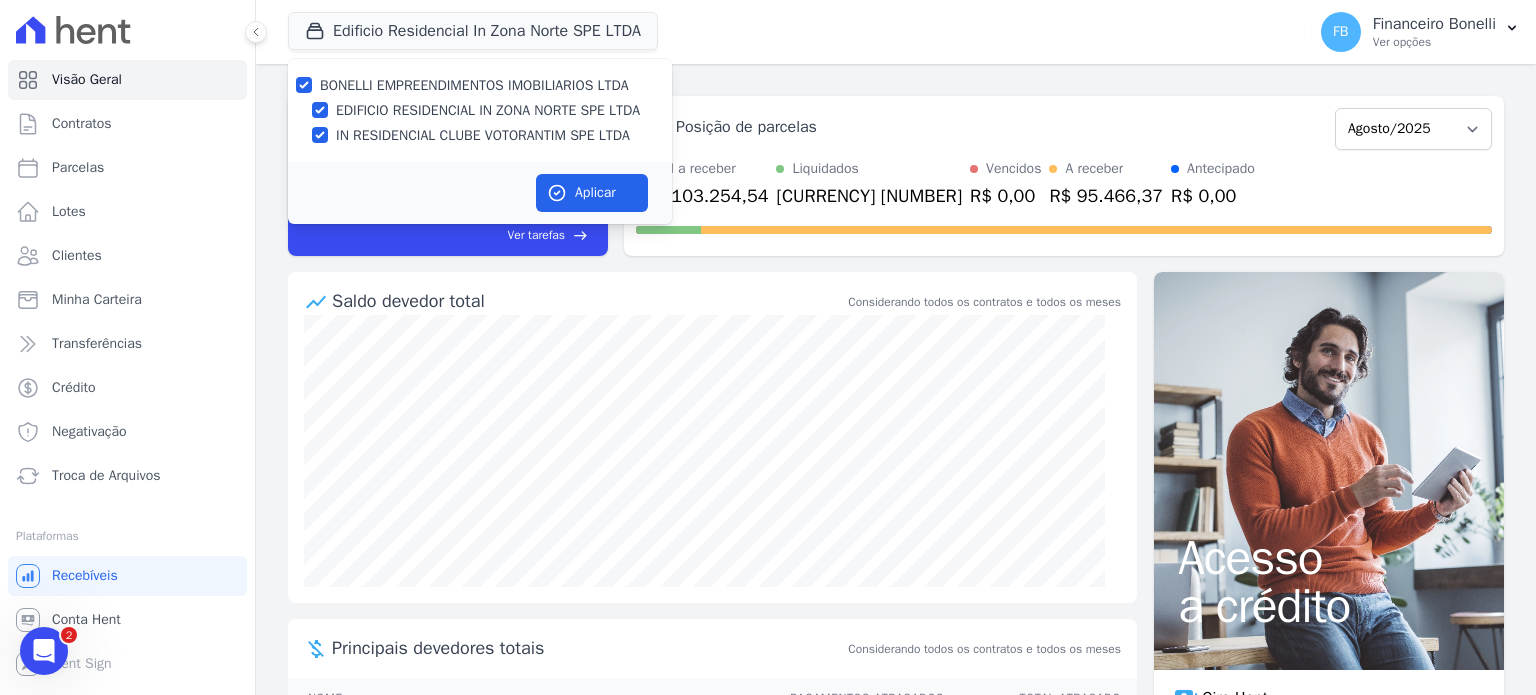 click on "EDIFICIO RESIDENCIAL IN ZONA NORTE SPE LTDA" at bounding box center (488, 110) 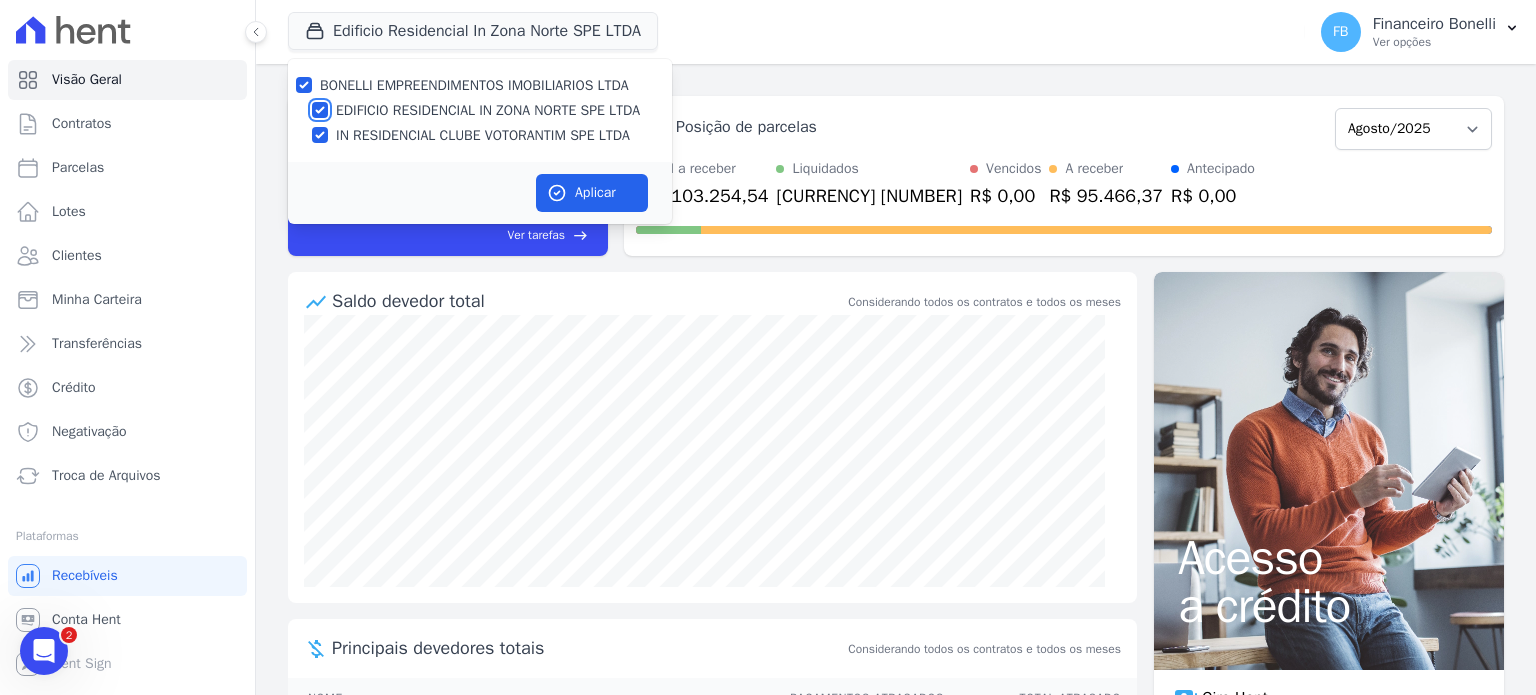 checkbox on "false" 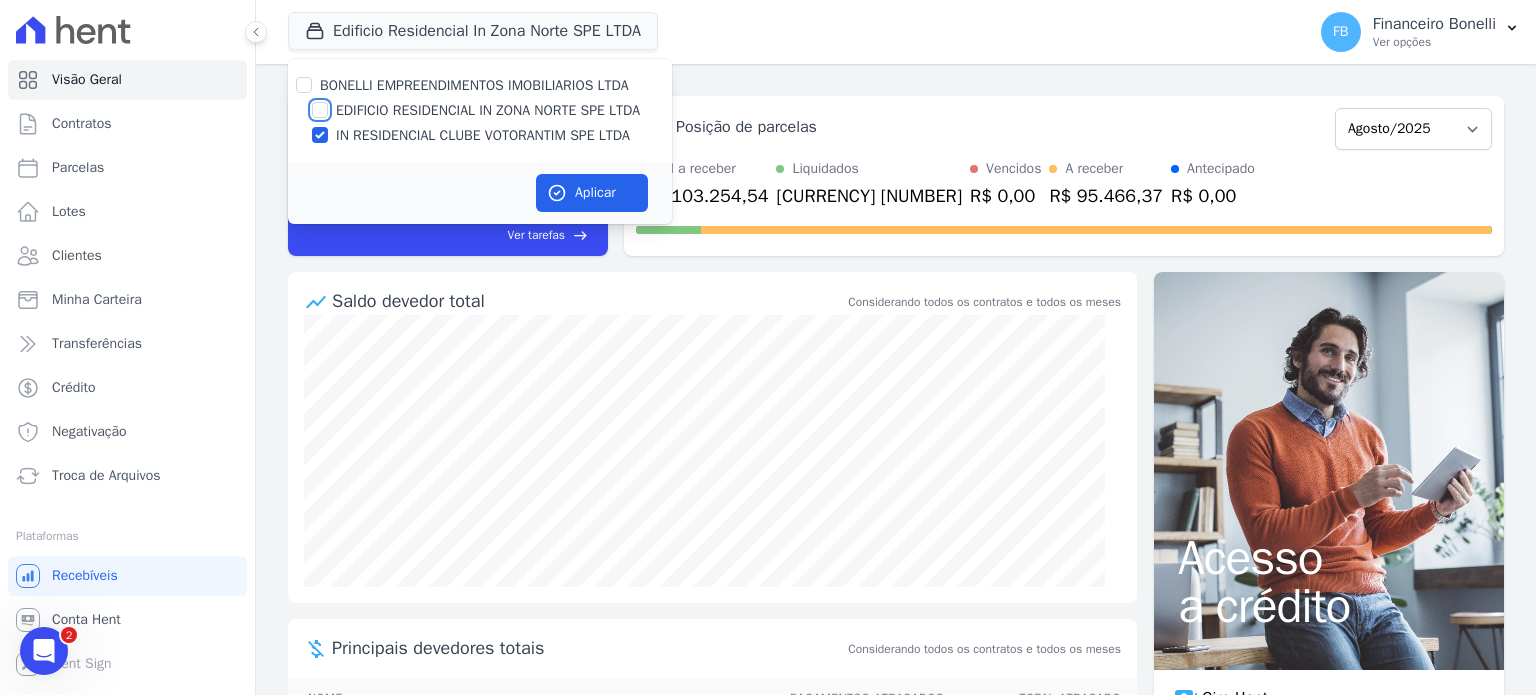 checkbox on "false" 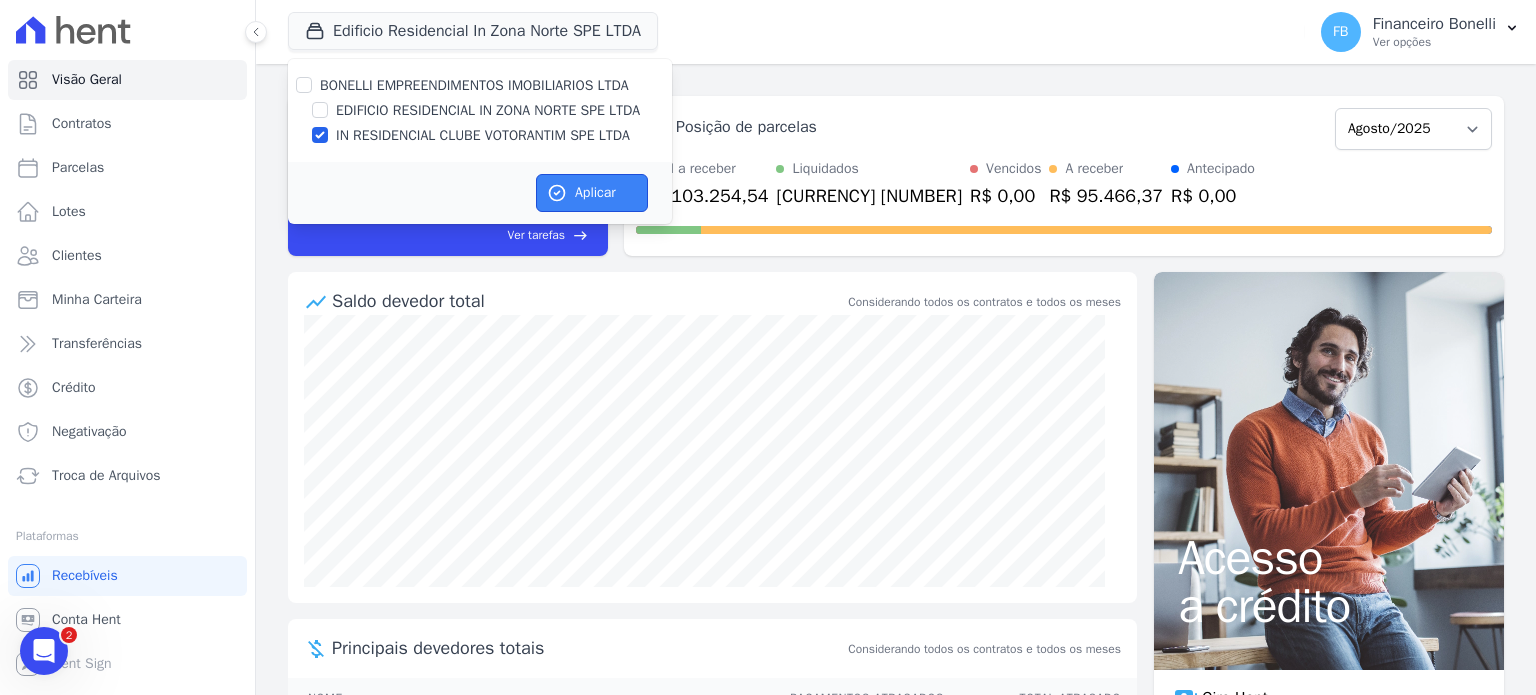 click on "Aplicar" at bounding box center [592, 193] 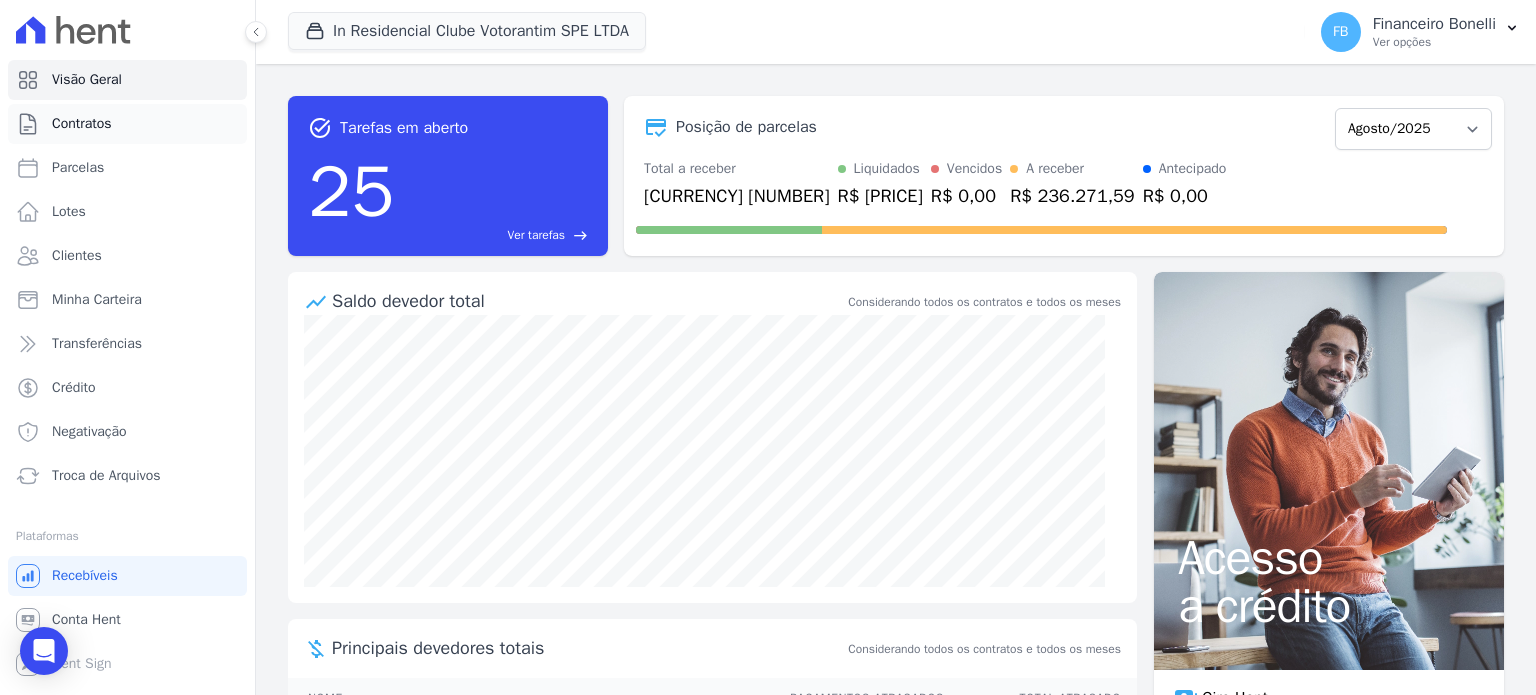 click on "Contratos" at bounding box center [127, 124] 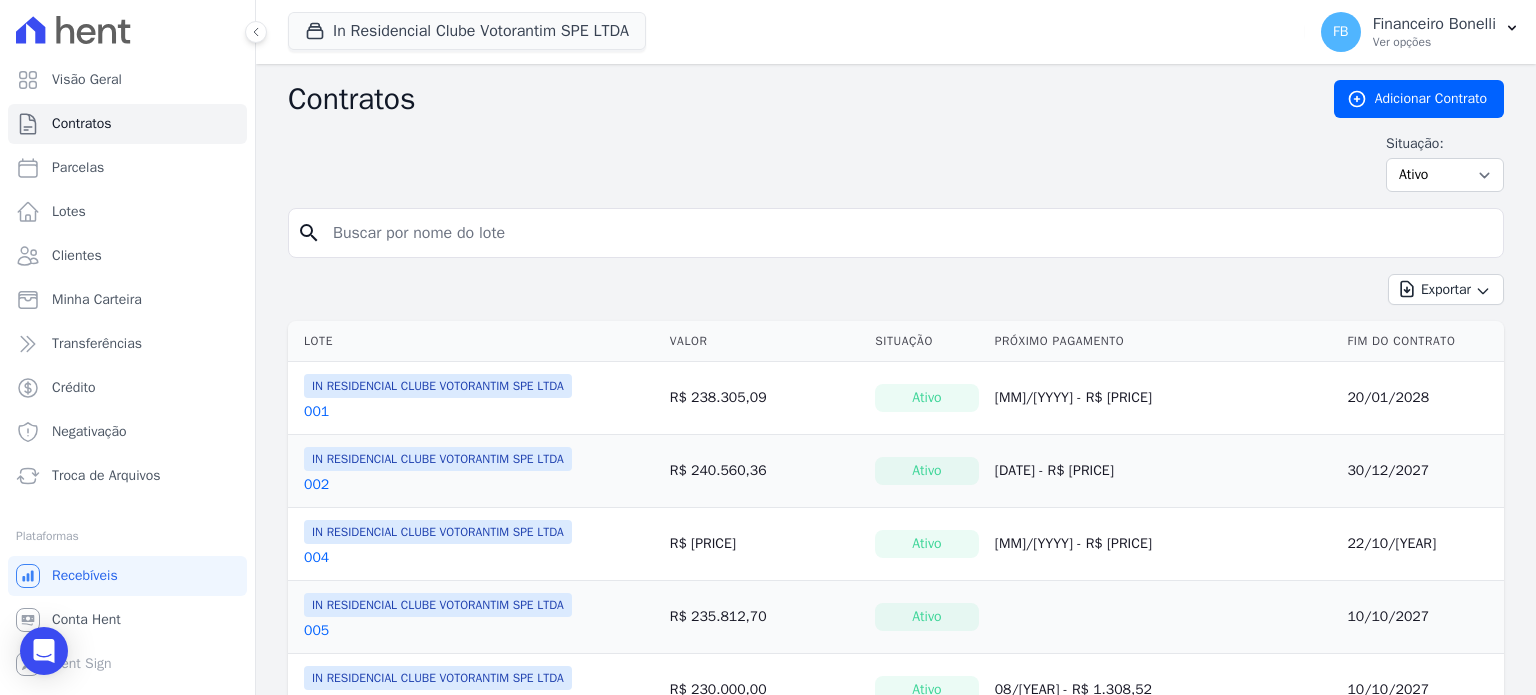 click at bounding box center [908, 233] 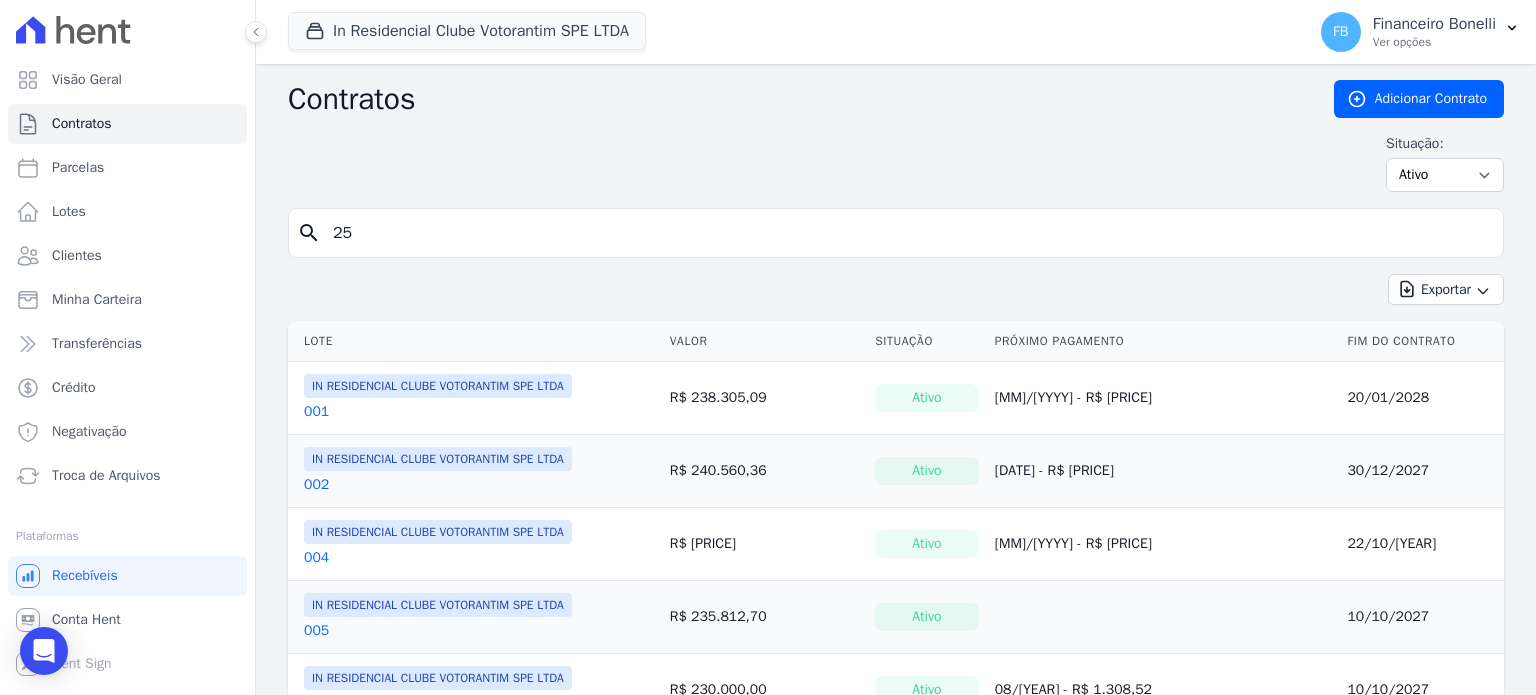 type on "25" 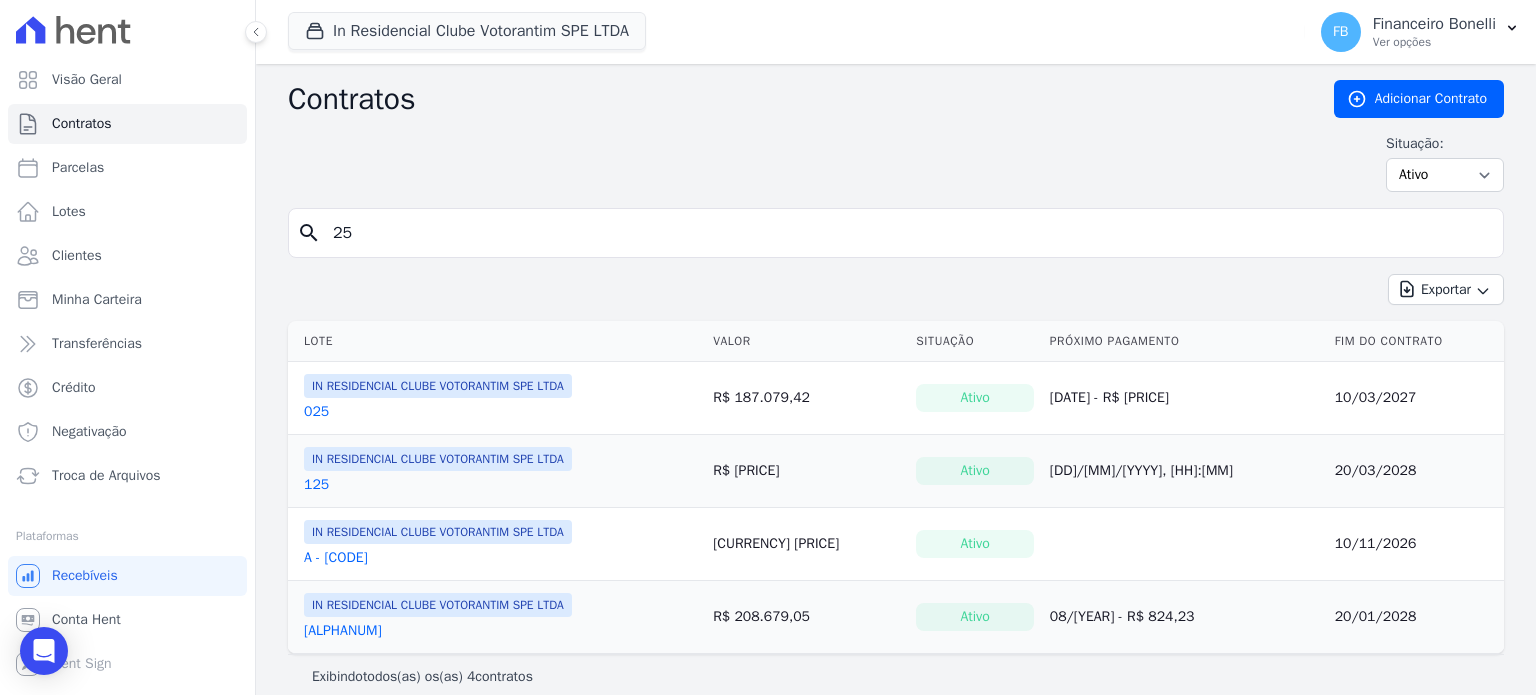 click on "025" at bounding box center (316, 412) 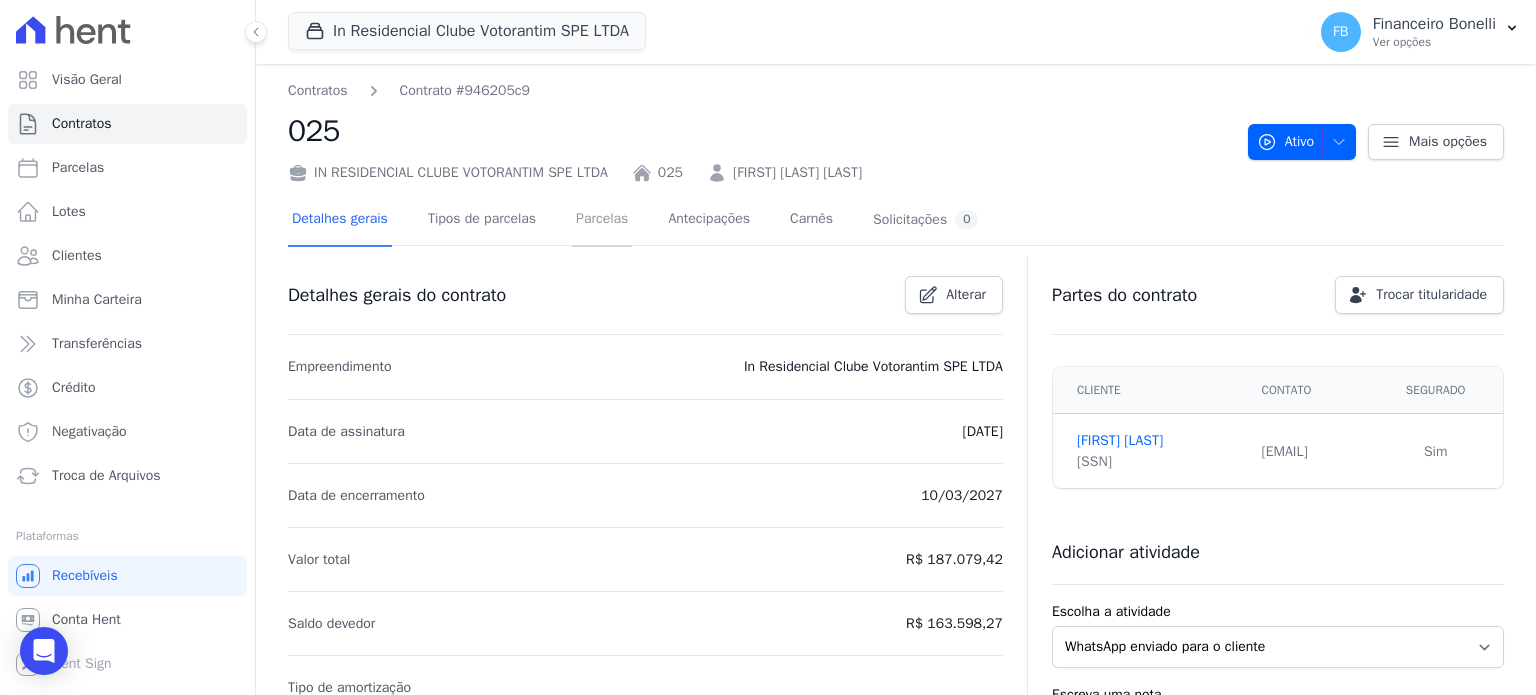 click on "Parcelas" at bounding box center [602, 220] 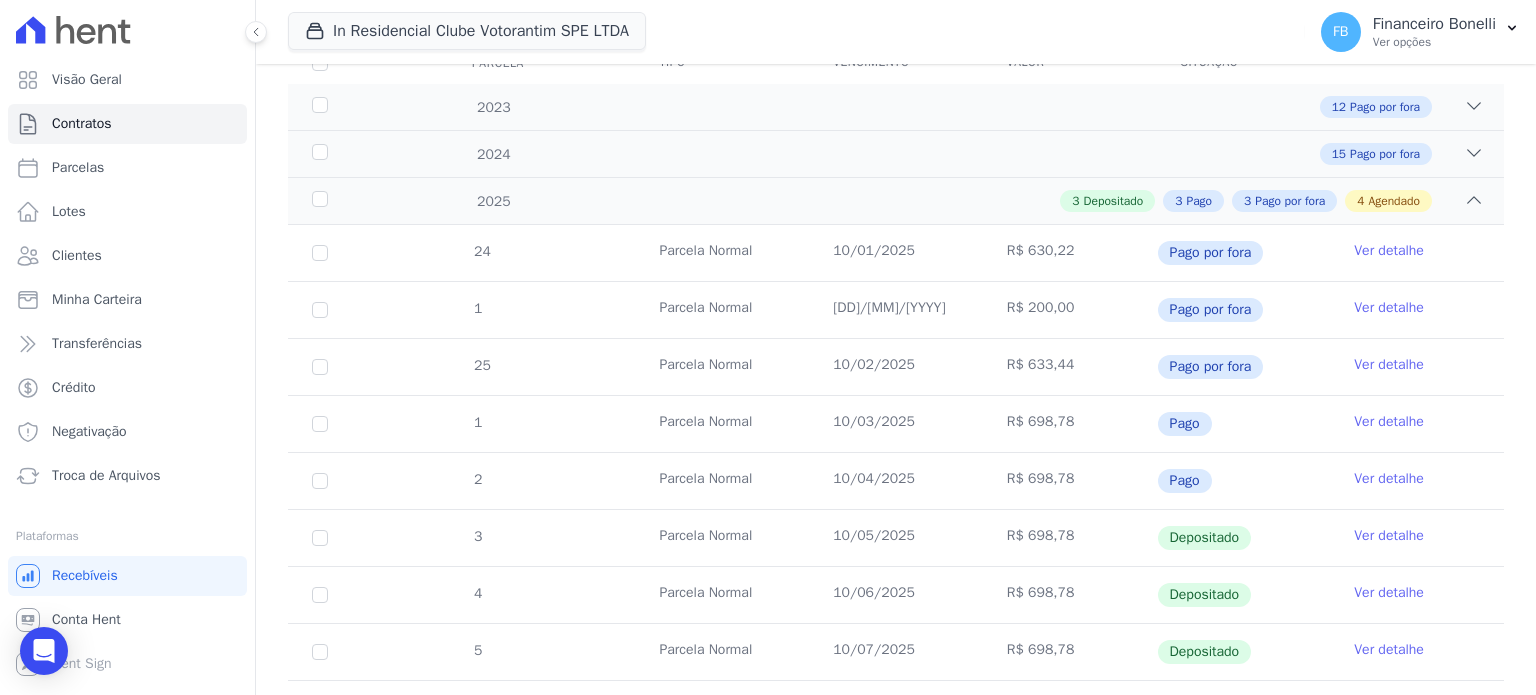 scroll, scrollTop: 300, scrollLeft: 0, axis: vertical 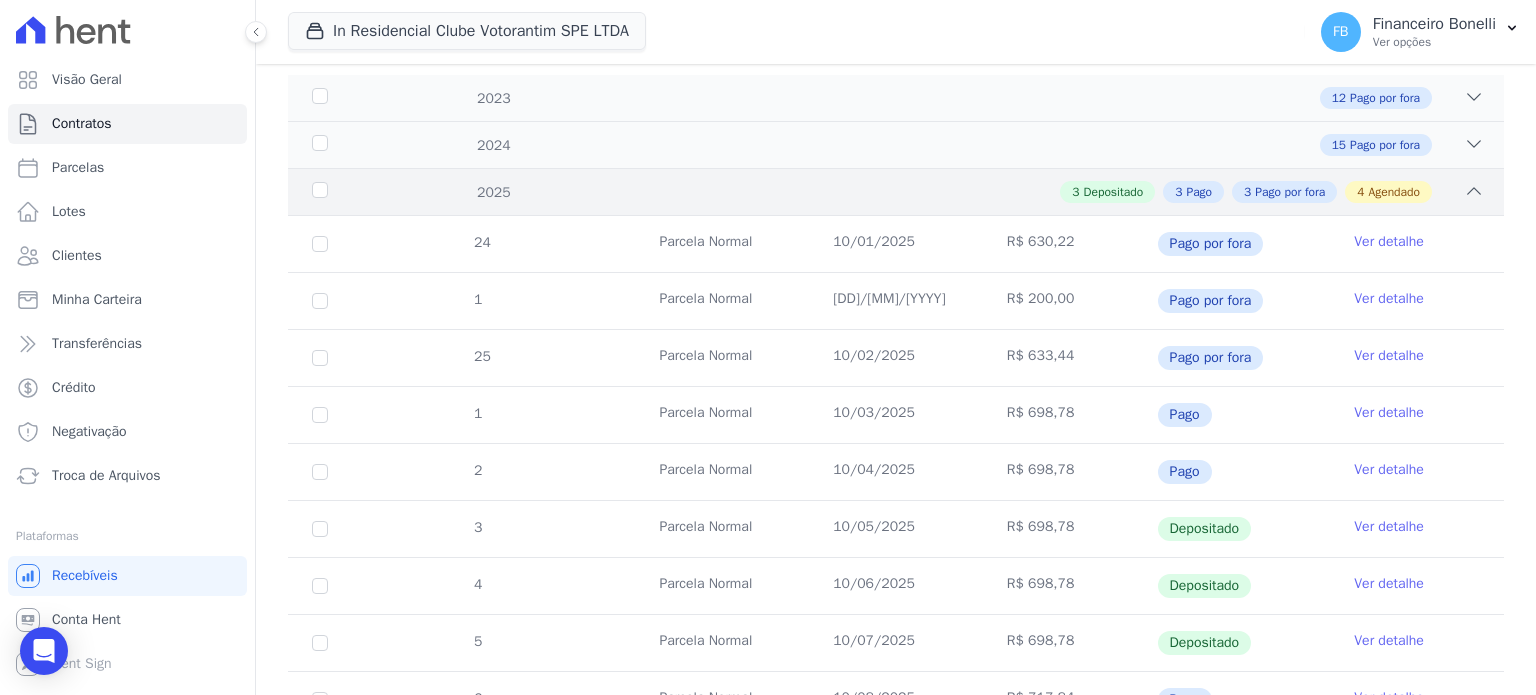 click 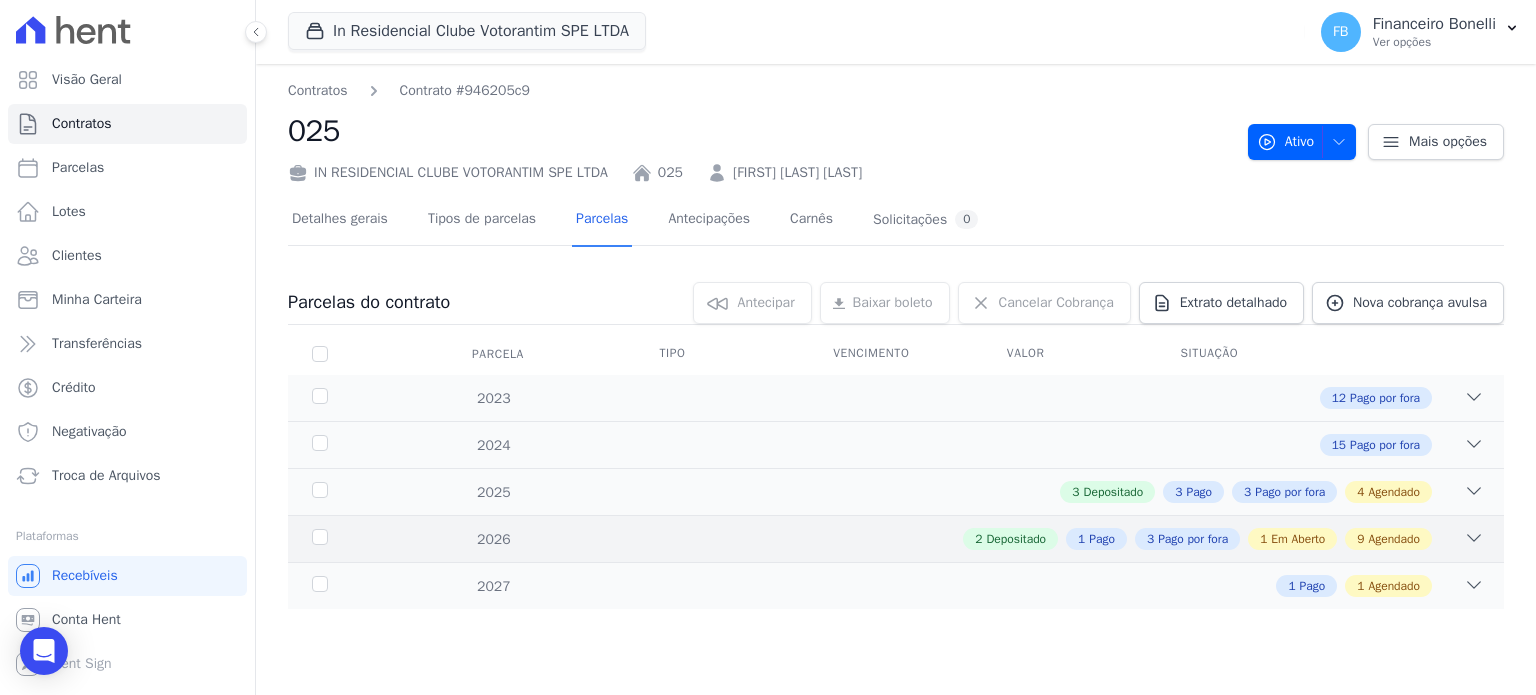 click 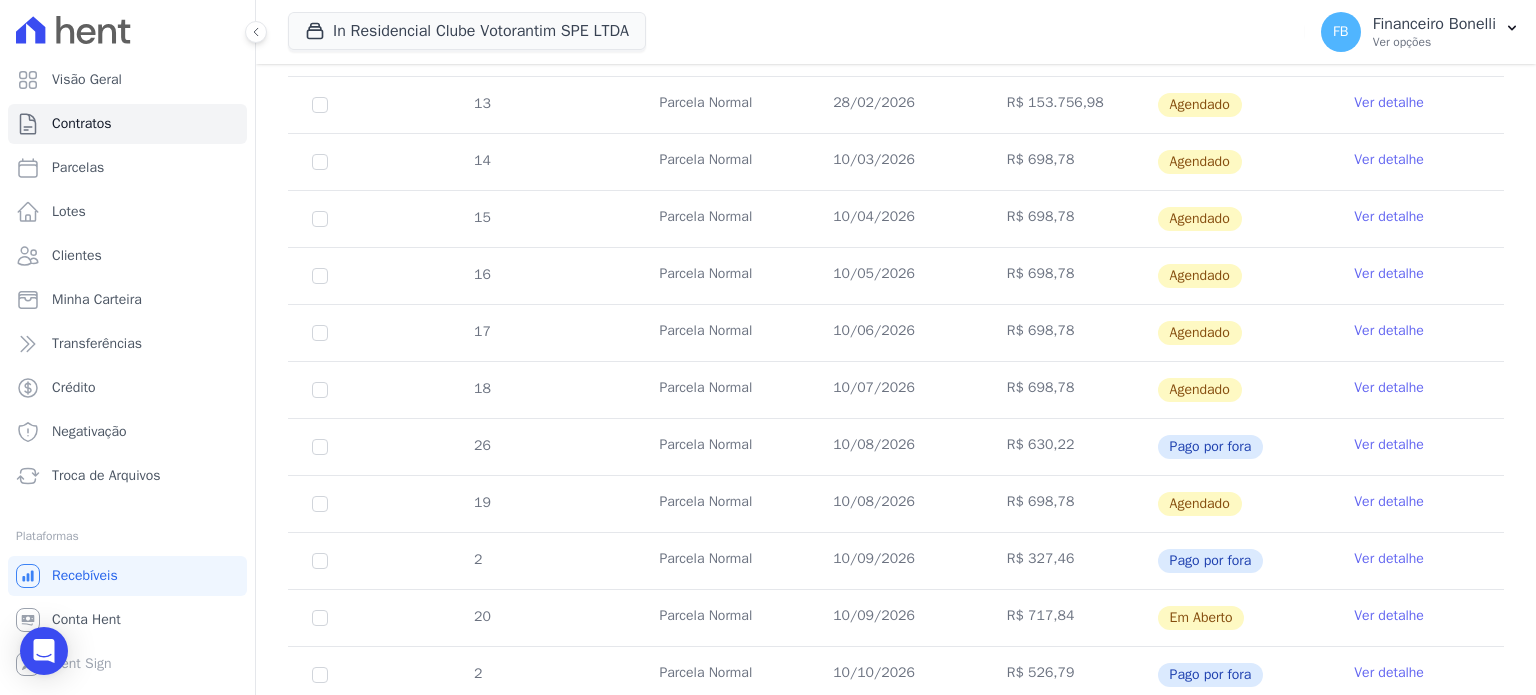scroll, scrollTop: 700, scrollLeft: 0, axis: vertical 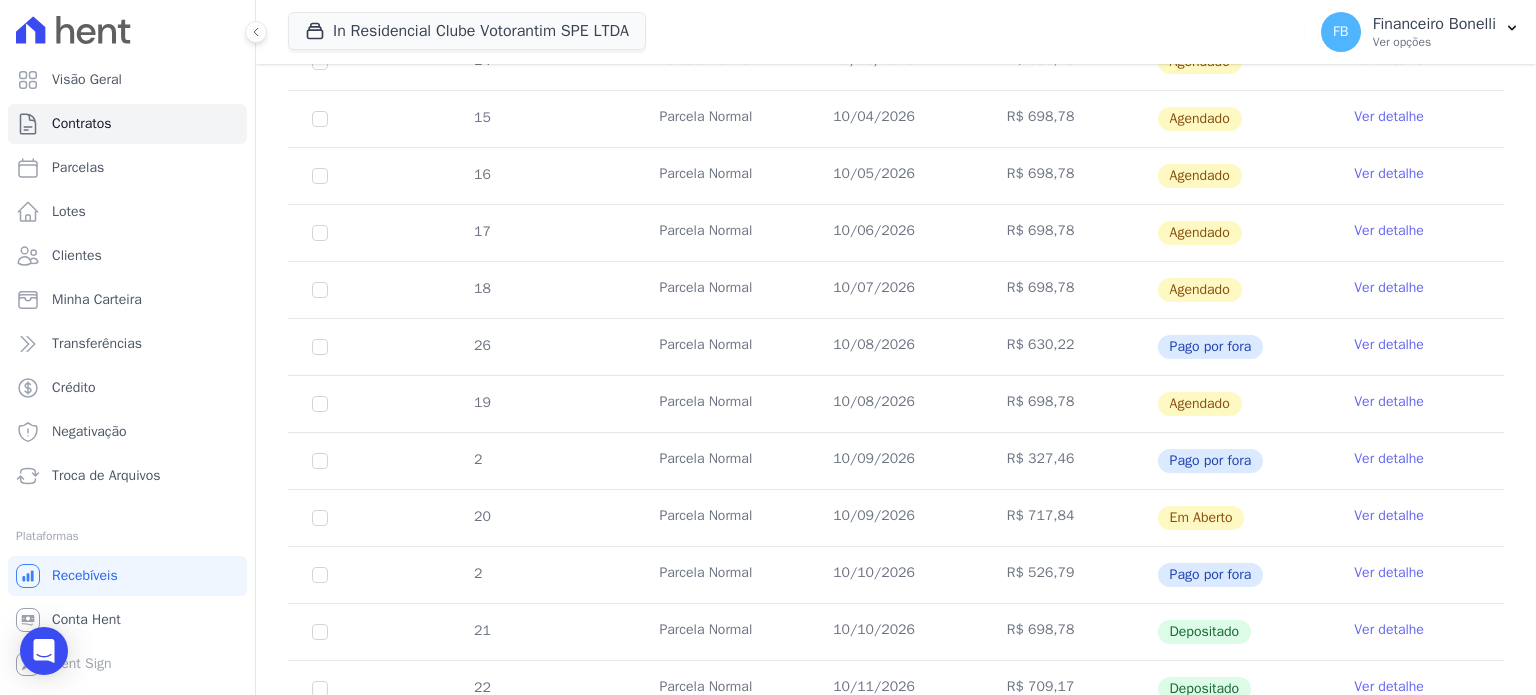 click on "Ver detalhe" at bounding box center (1389, 516) 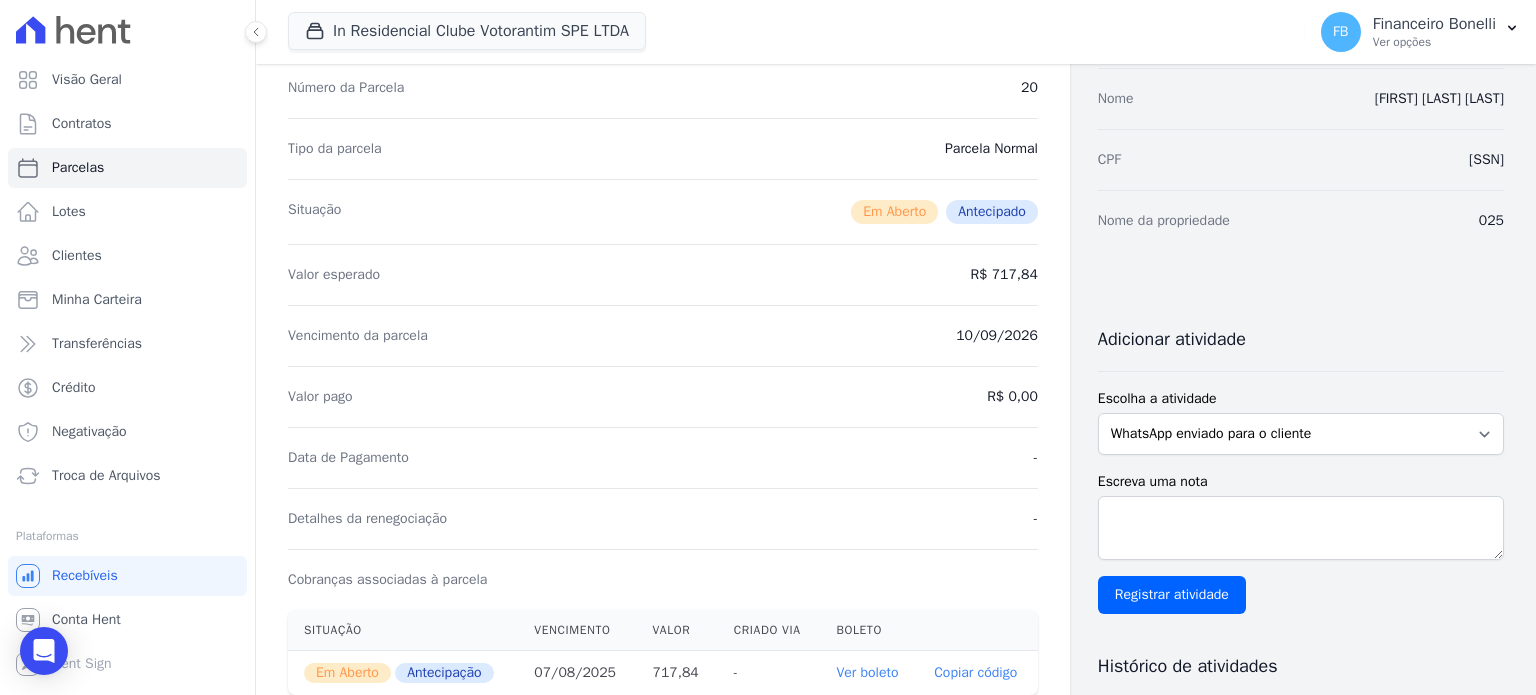scroll, scrollTop: 200, scrollLeft: 0, axis: vertical 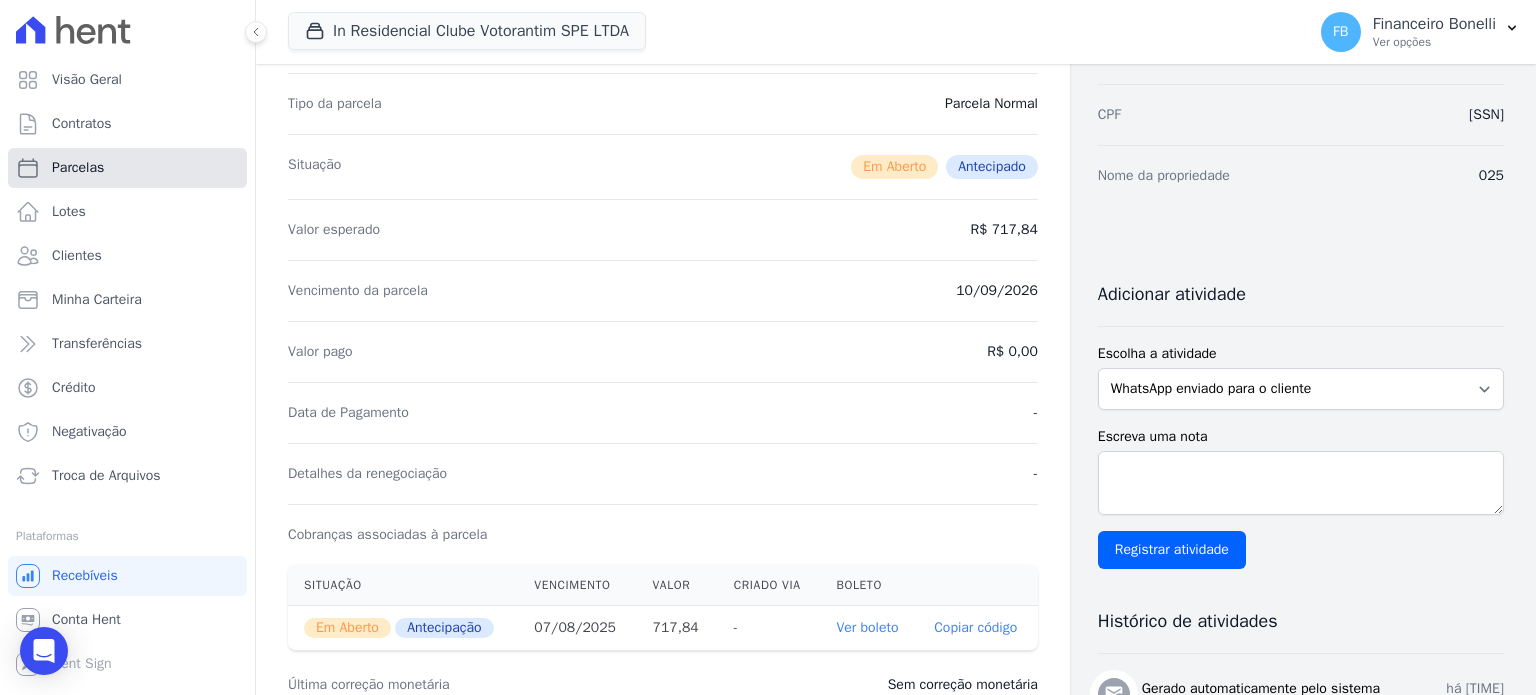 click on "Parcelas" at bounding box center (78, 168) 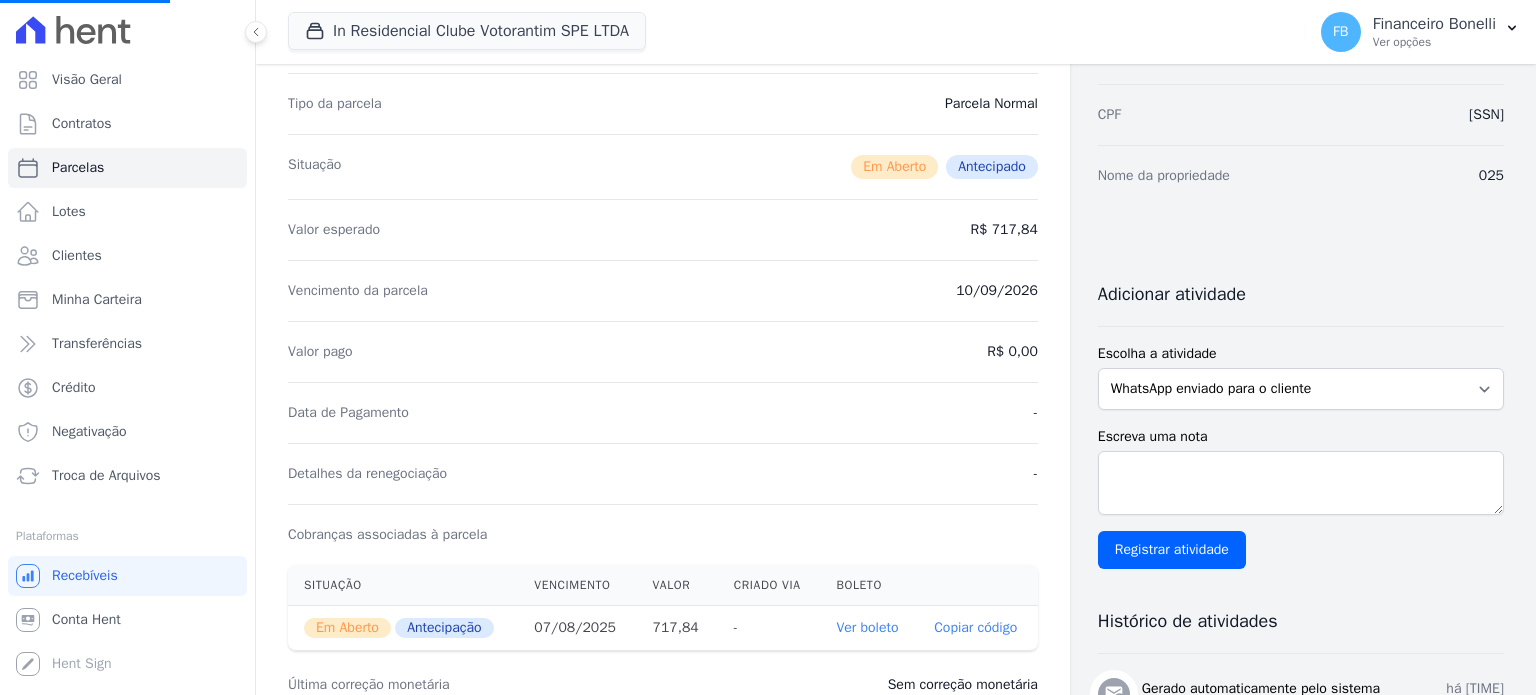 select 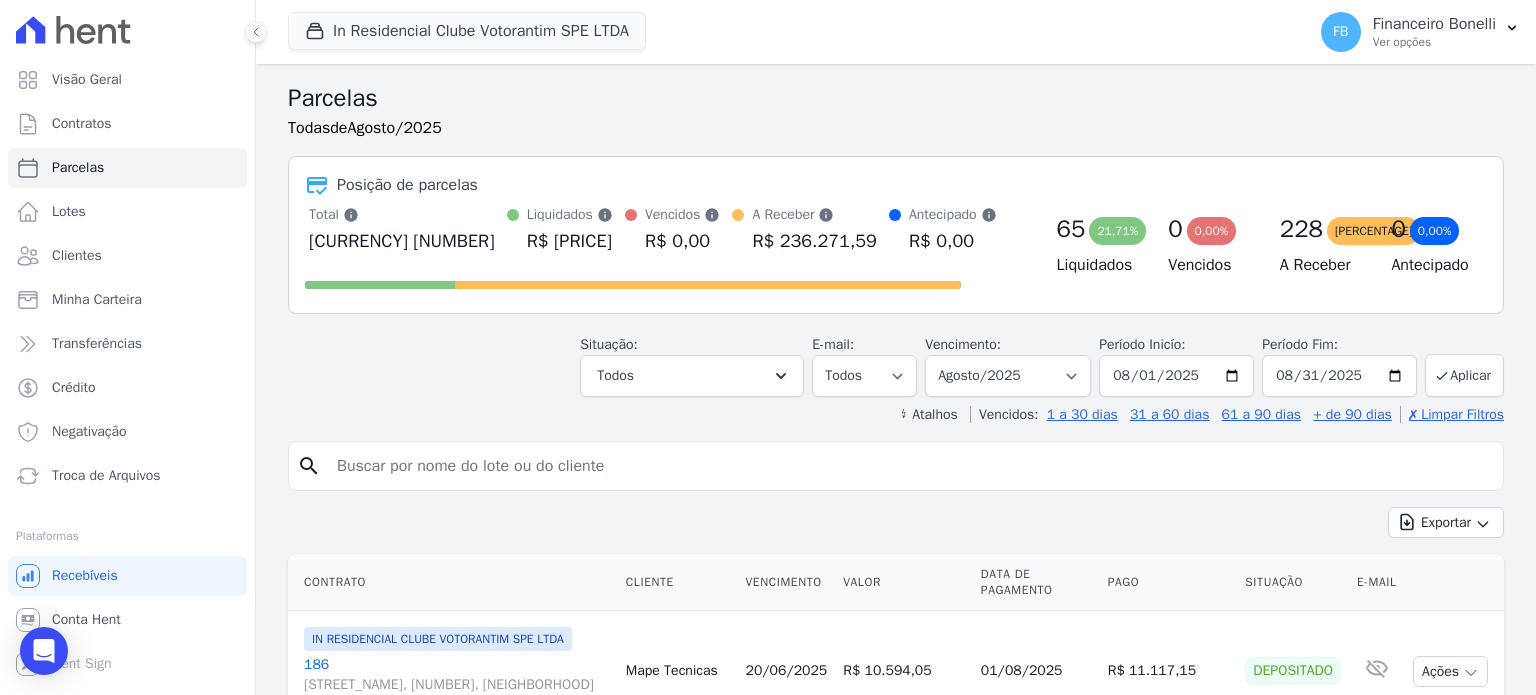 click at bounding box center [910, 466] 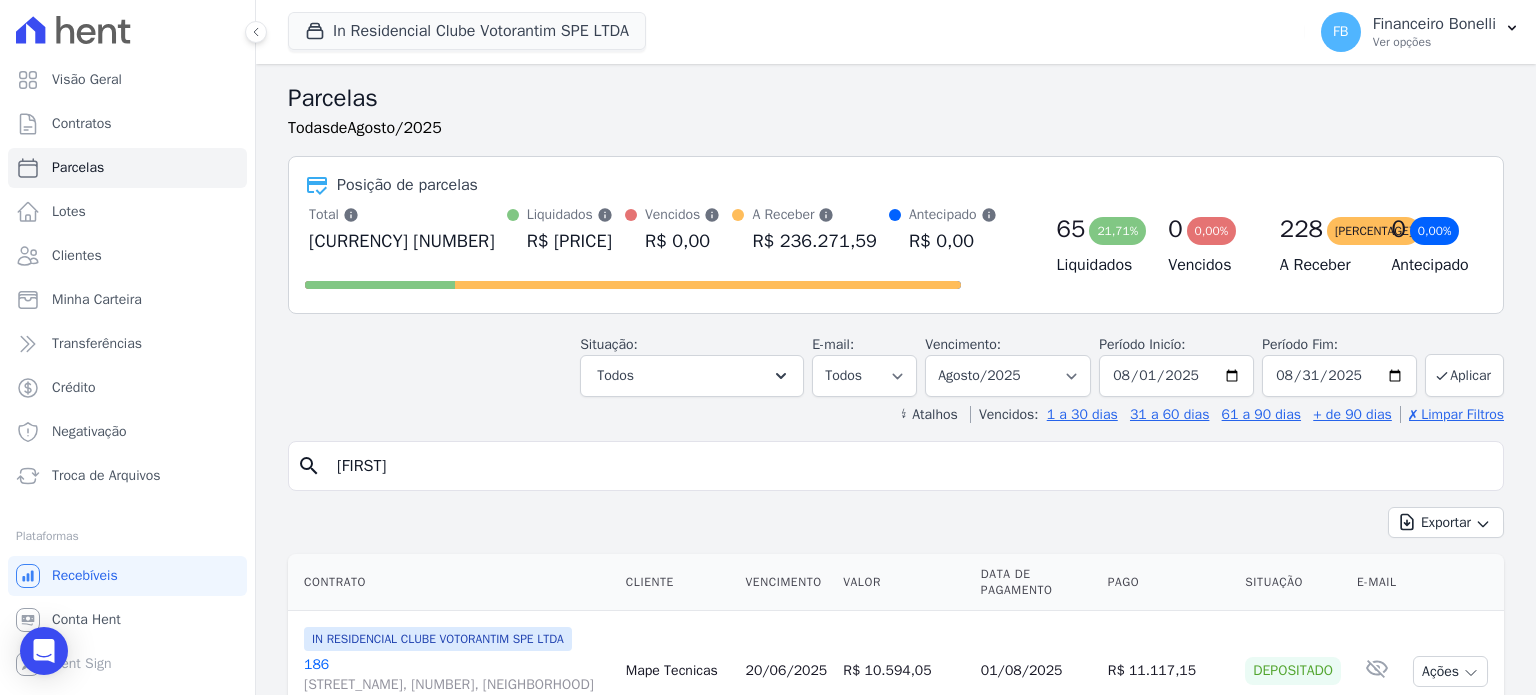 type on "[FIRST]" 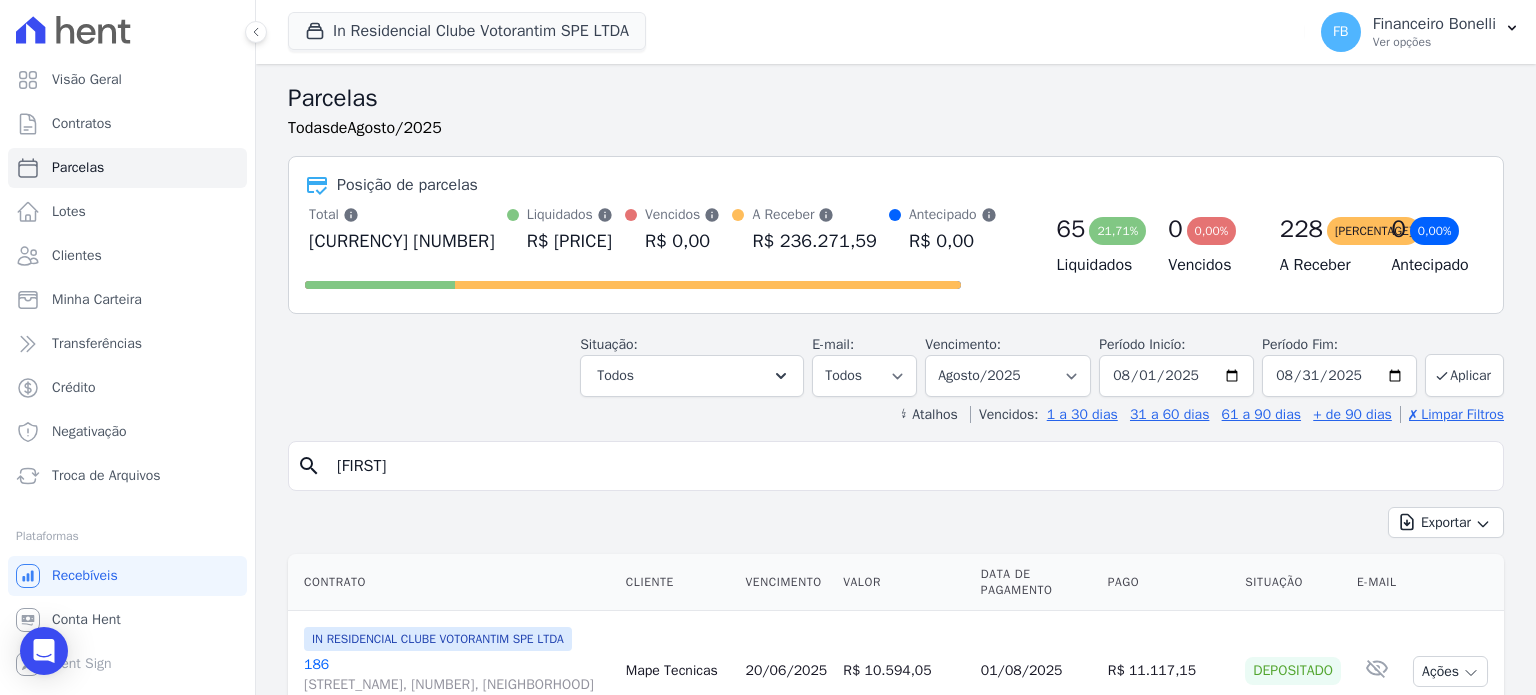 select 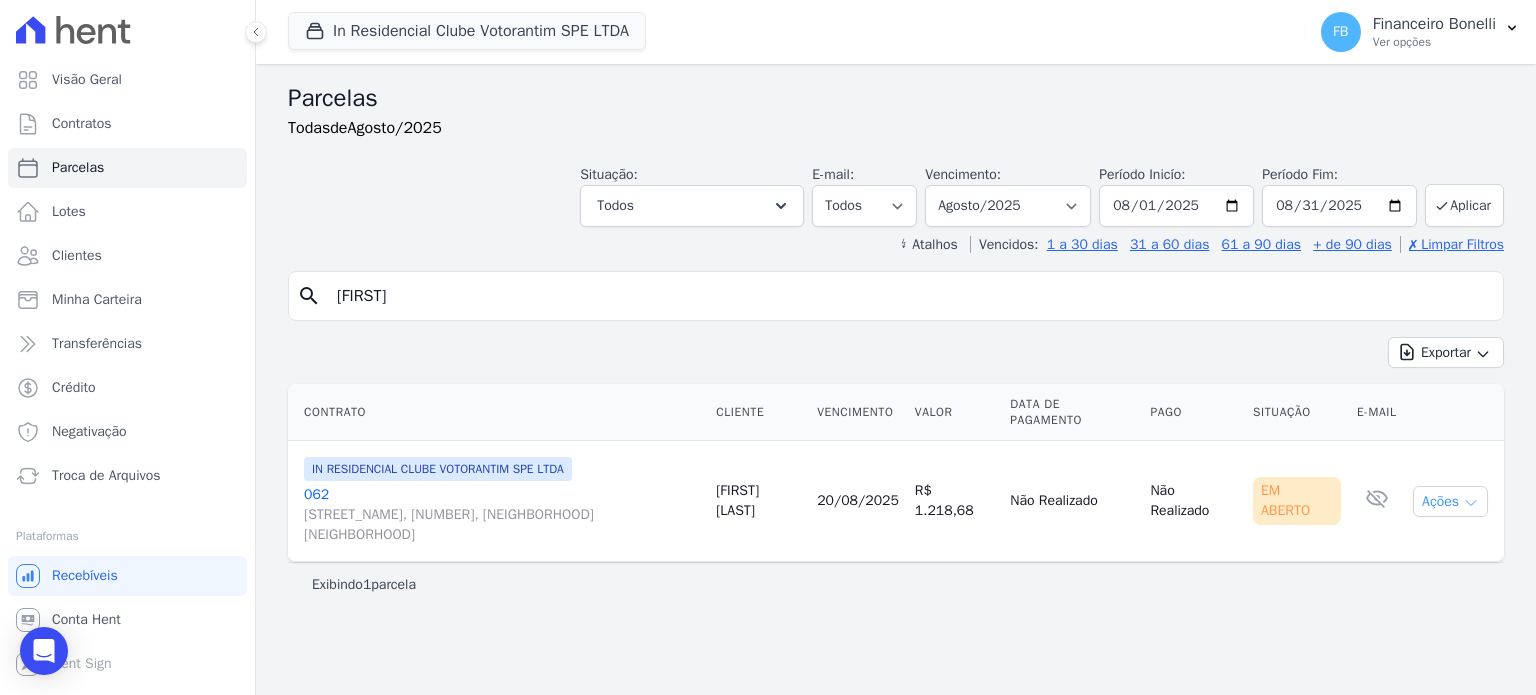 click 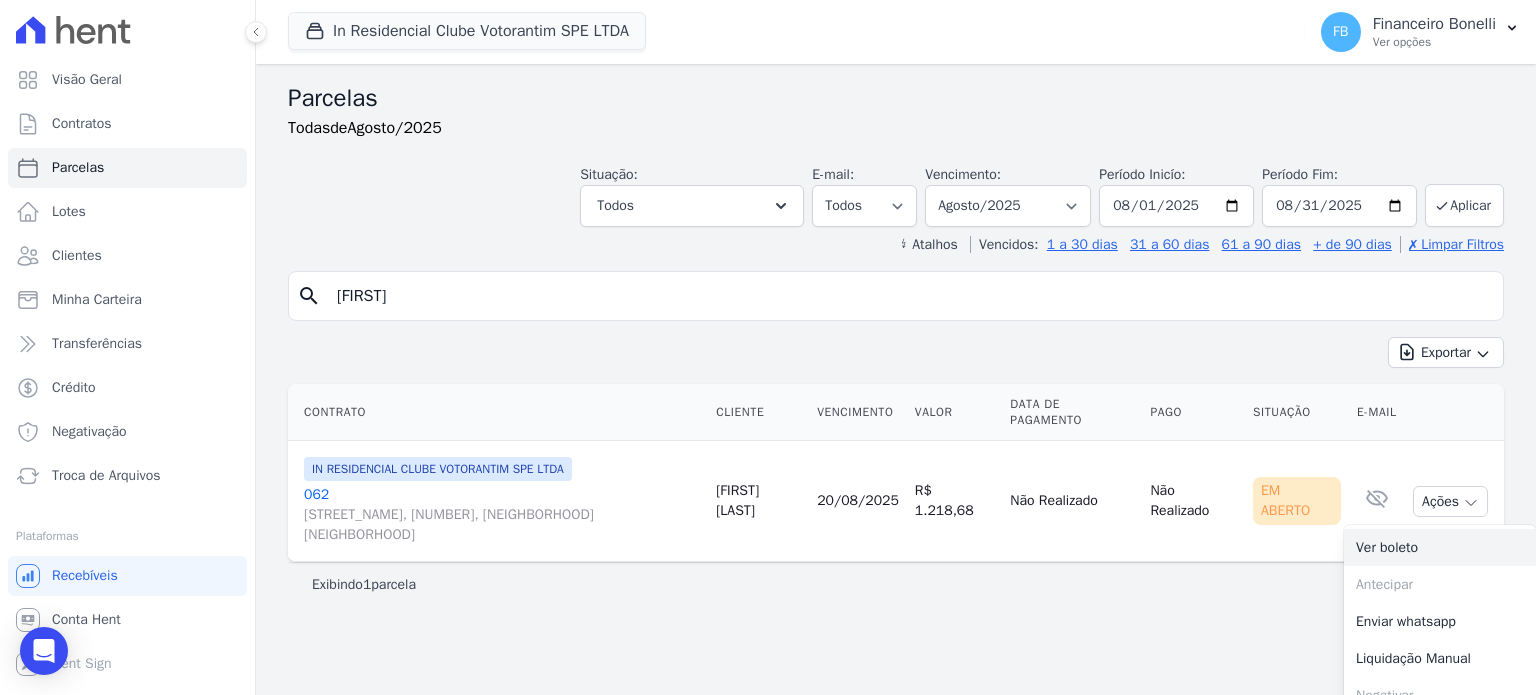 click on "Ver boleto" at bounding box center (1440, 547) 